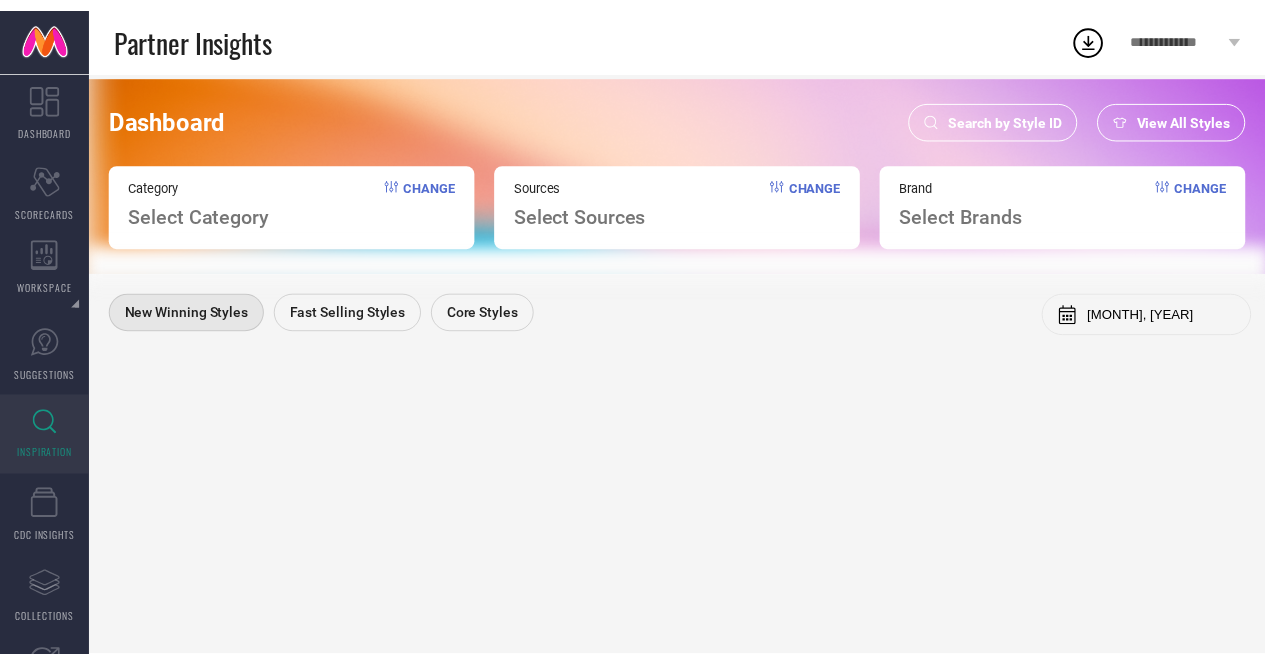 scroll, scrollTop: 0, scrollLeft: 0, axis: both 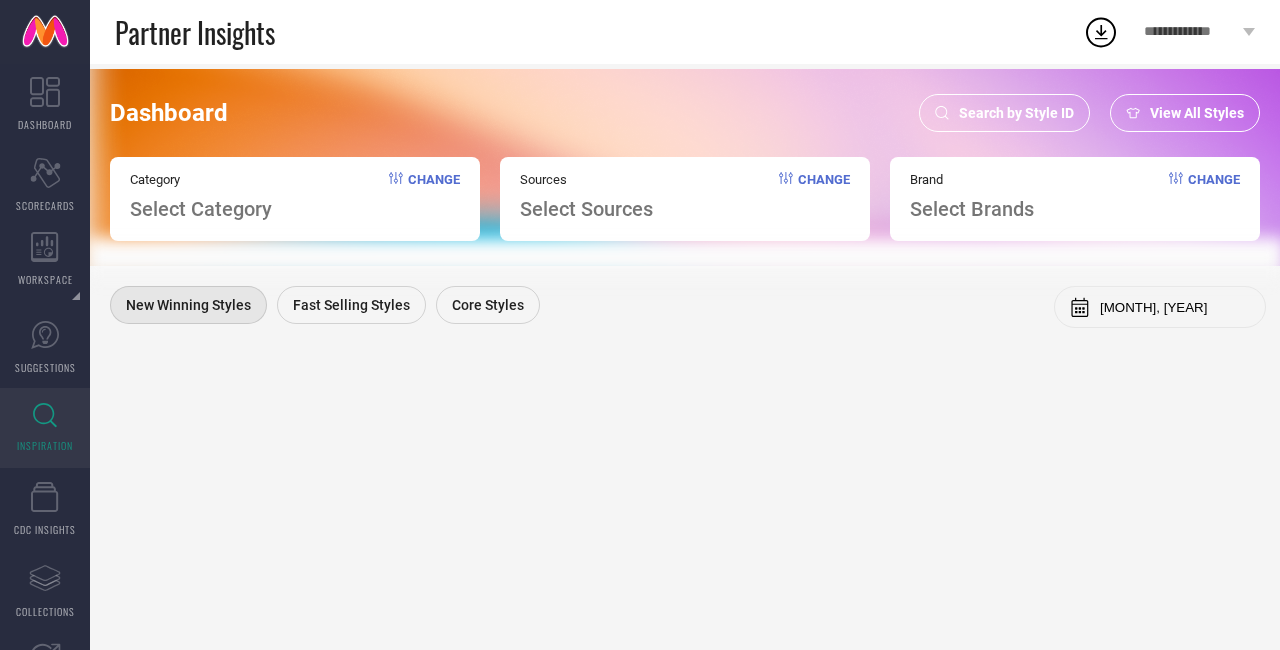 click on "View All Styles" at bounding box center [1197, 113] 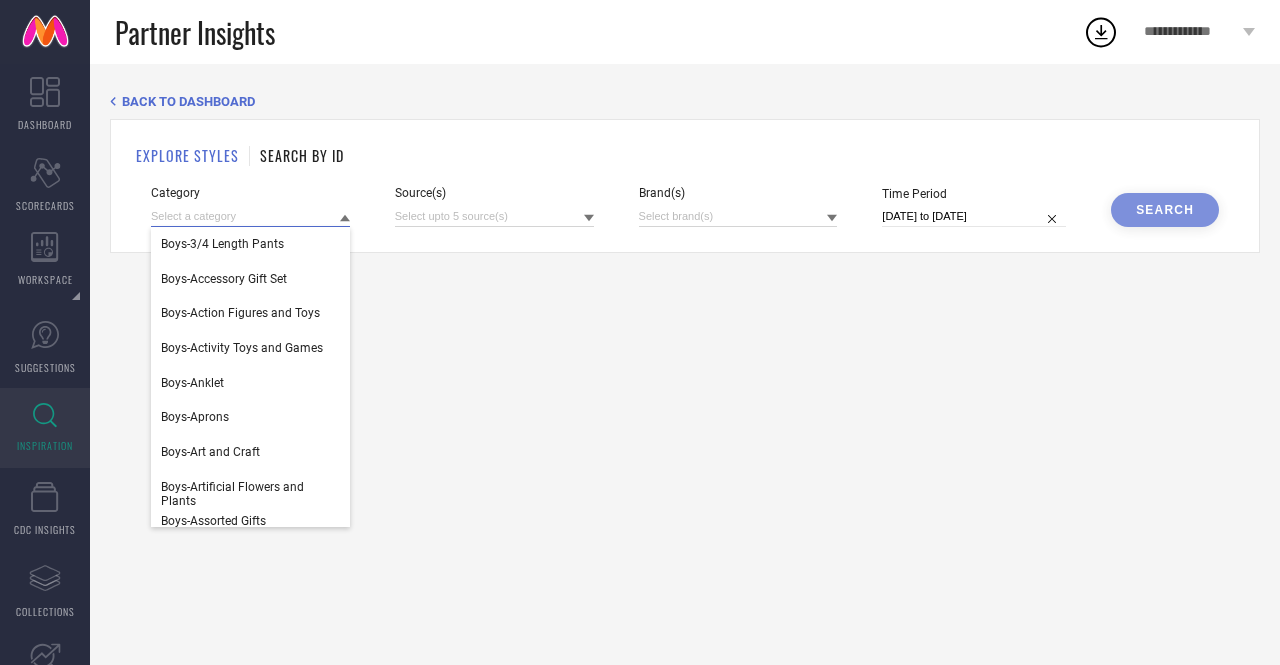 click at bounding box center [250, 216] 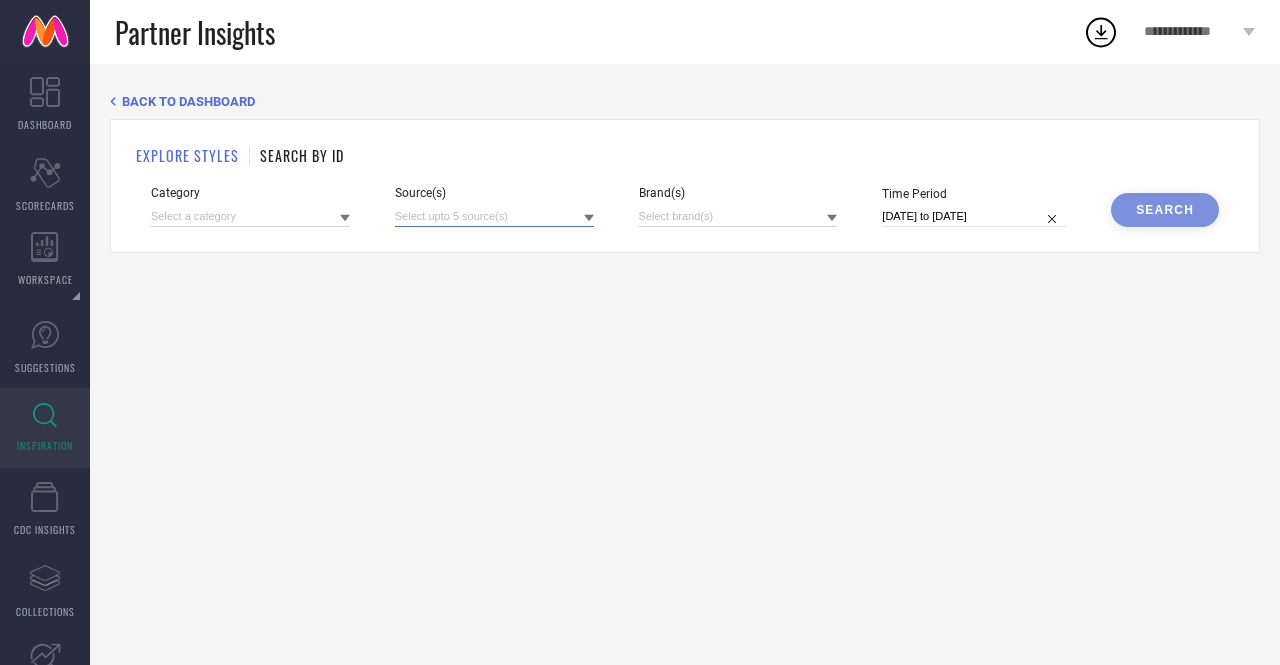 click at bounding box center (494, 216) 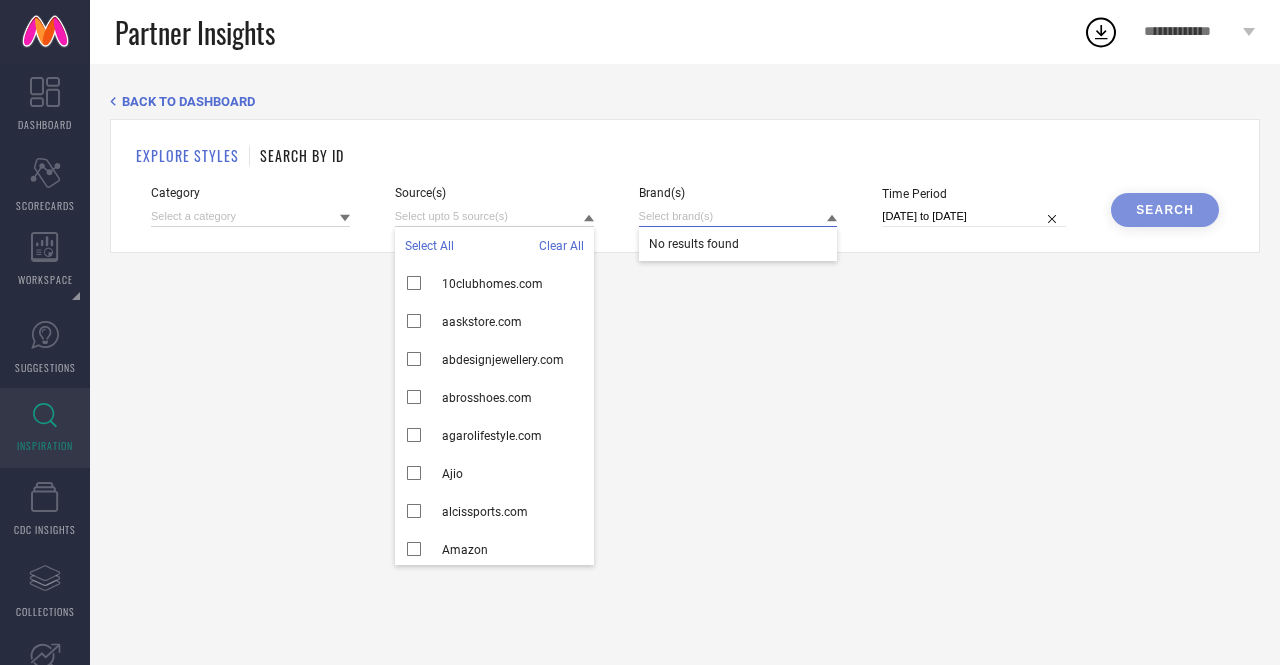 click at bounding box center [738, 216] 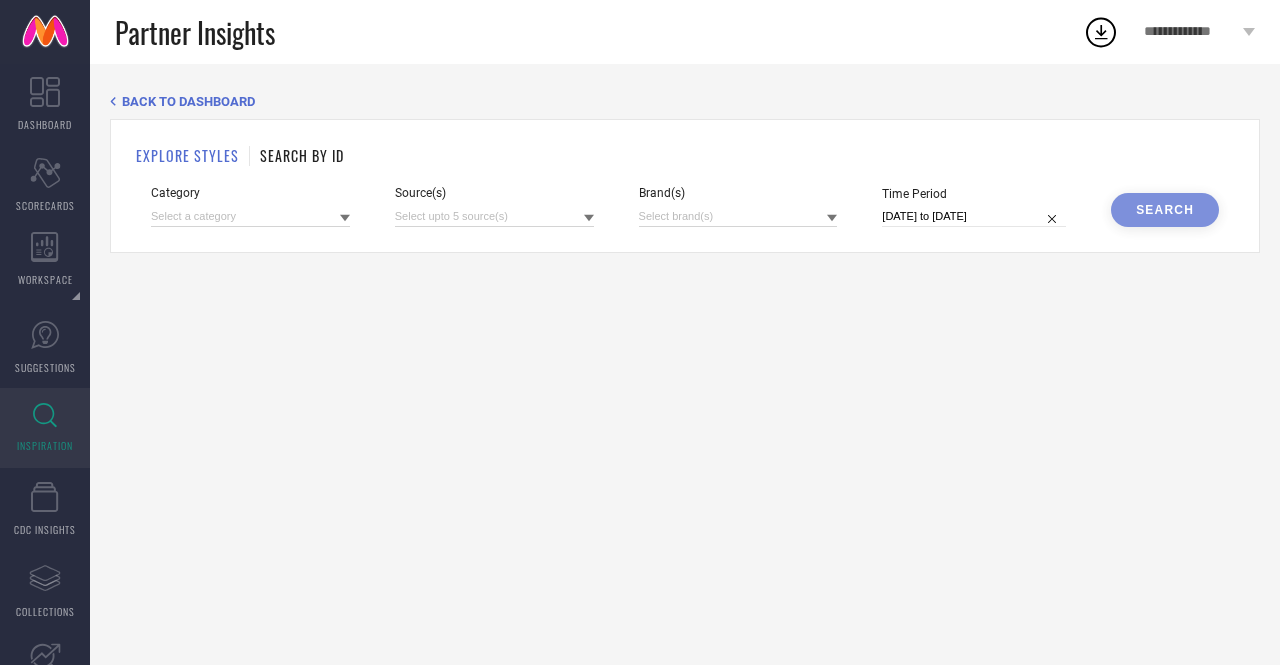 click on "BACK TO DASHBOARD" at bounding box center (685, 101) 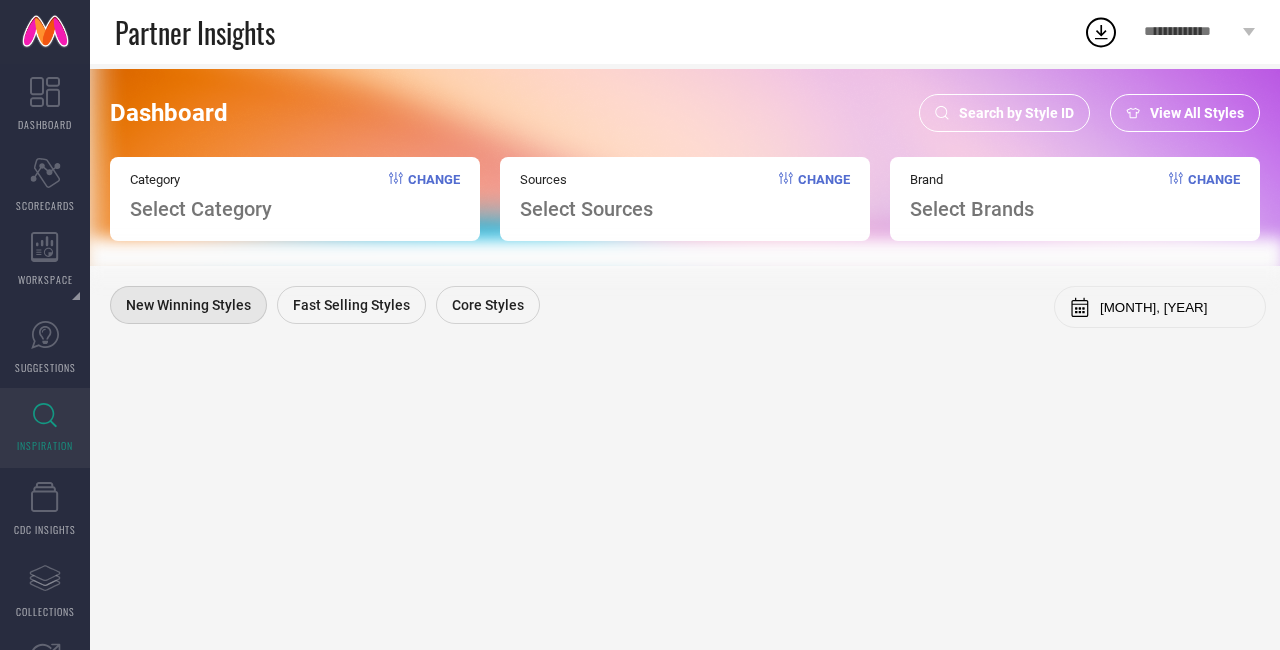 click on "Search by Style ID" at bounding box center (1004, 113) 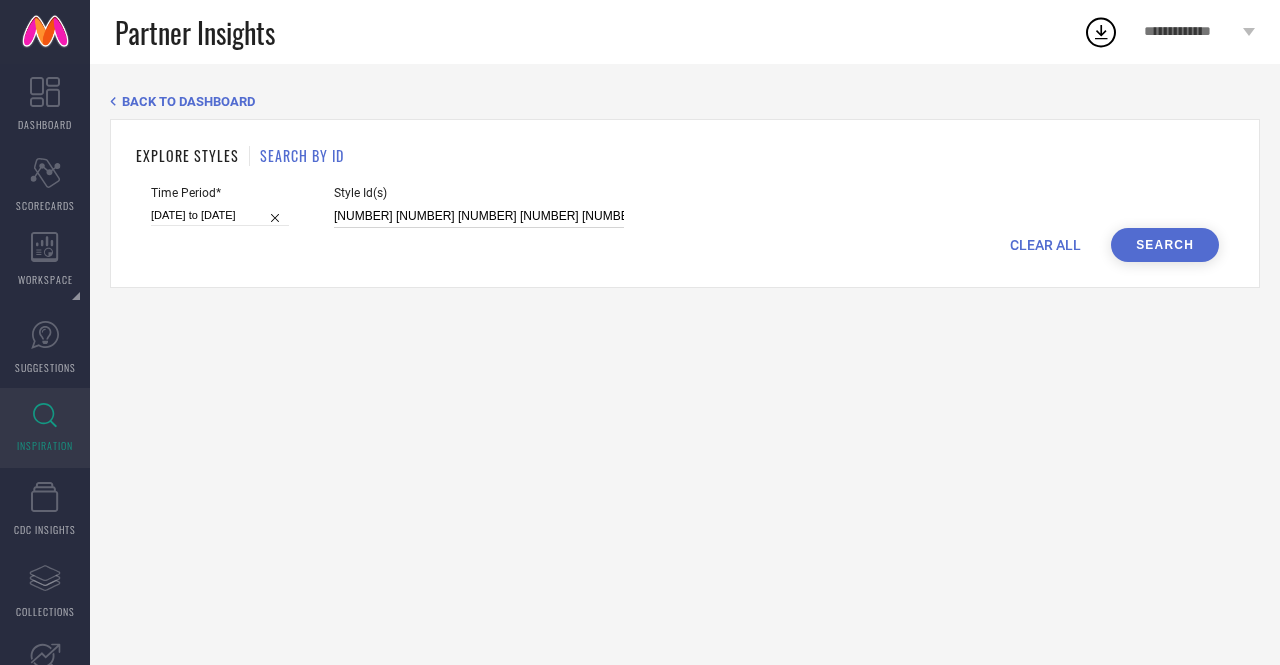 click on "[NUMBER] [NUMBER] [NUMBER] [NUMBER] [NUMBER] [NUMBER] [NUMBER] [NUMBER] [NUMBER] [NUMBER] [NUMBER] [NUMBER] [NUMBER] [NUMBER] [NUMBER] [NUMBER] [NUMBER] [NUMBER] [NUMBER] [NUMBER] [NUMBER] [NUMBER] [NUMBER] [NUMBER] [NUMBER] [NUMBER] [NUMBER] [NUMBER] [NUMBER] [NUMBER] [NUMBER] [NUMBER] [NUMBER] [NUMBER] [NUMBER] [NUMBER] [NUMBER] [NUMBER] [NUMBER] [NUMBER] [NUMBER] [NUMBER] [NUMBER] [NUMBER] [NUMBER] [NUMBER] [NUMBER] [NUMBER] [NUMBER] [NUMBER] [NUMBER] [NUMBER] [NUMBER] [NUMBER] [NUMBER] [NUMBER] [NUMBER] [NUMBER] [NUMBER] [NUMBER] [NUMBER] [NUMBER] [NUMBER] [NUMBER] [NUMBER] [NUMBER] [NUMBER] [NUMBER] [NUMBER] [NUMBER] [NUMBER] [NUMBER] [NUMBER] [NUMBER] [NUMBER] [NUMBER] [NUMBER] [NUMBER] [NUMBER] [NUMBER] [NUMBER] [NUMBER] [NUMBER] [NUMBER] [NUMBER] [NUMBER] [NUMBER] [NUMBER] [NUMBER] [NUMBER] [NUMBER]" at bounding box center (479, 216) 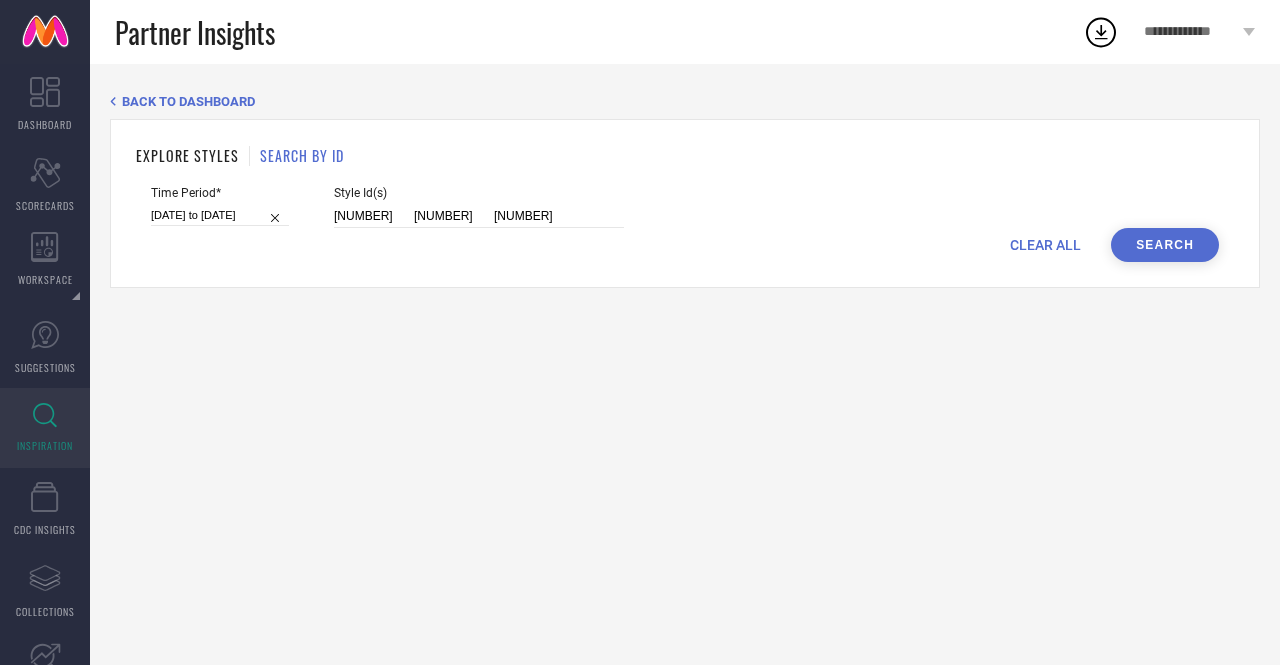 click on "Search" at bounding box center (1165, 245) 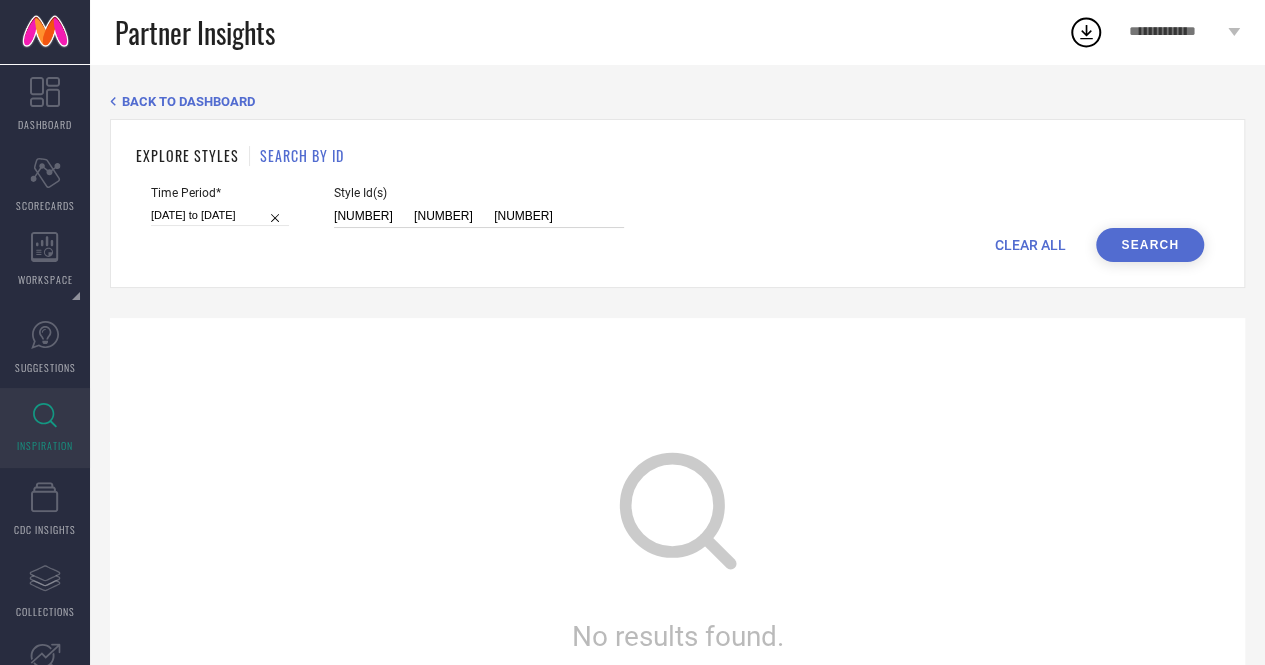 click on "[NUMBER]	[NUMBER]	[NUMBER]" at bounding box center [479, 216] 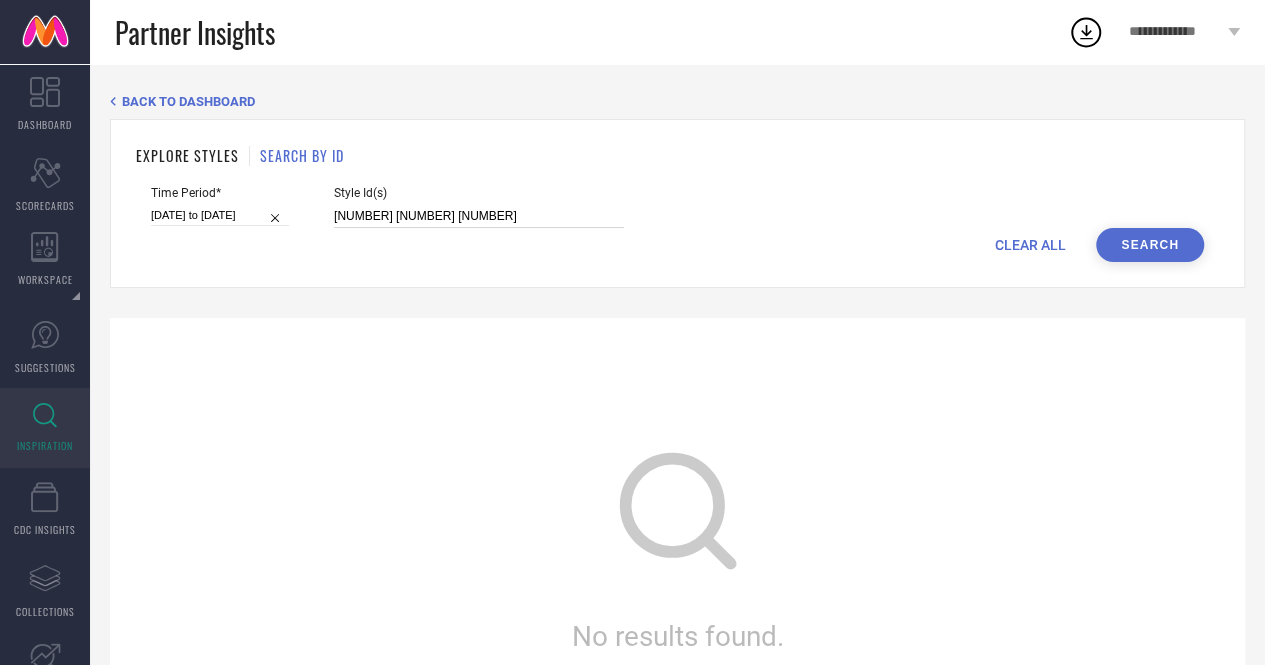 type on "[NUMBER] [NUMBER] [NUMBER]" 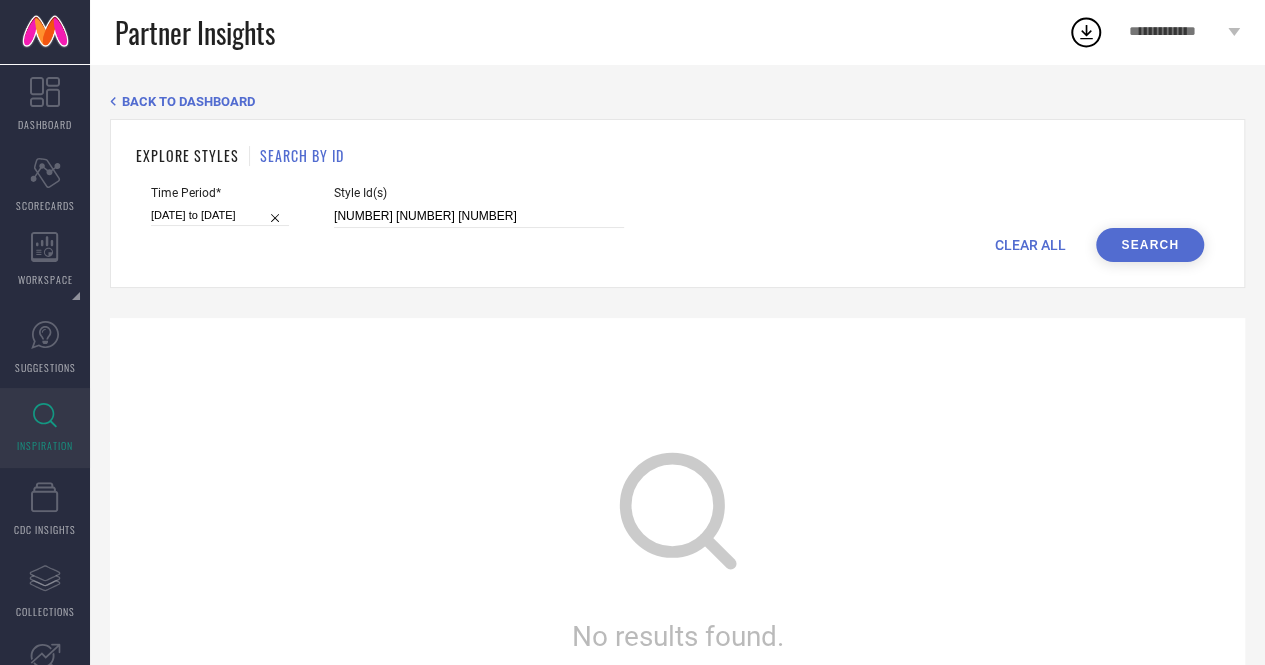 click on "Search" at bounding box center [1150, 245] 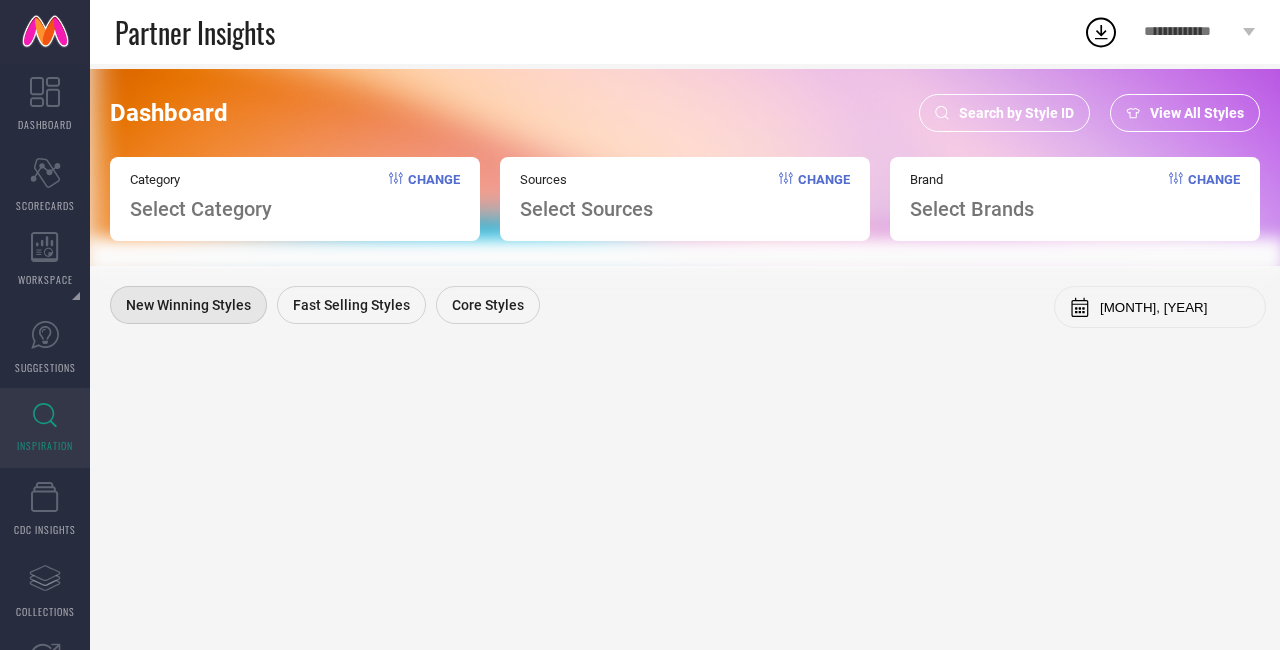scroll, scrollTop: 0, scrollLeft: 0, axis: both 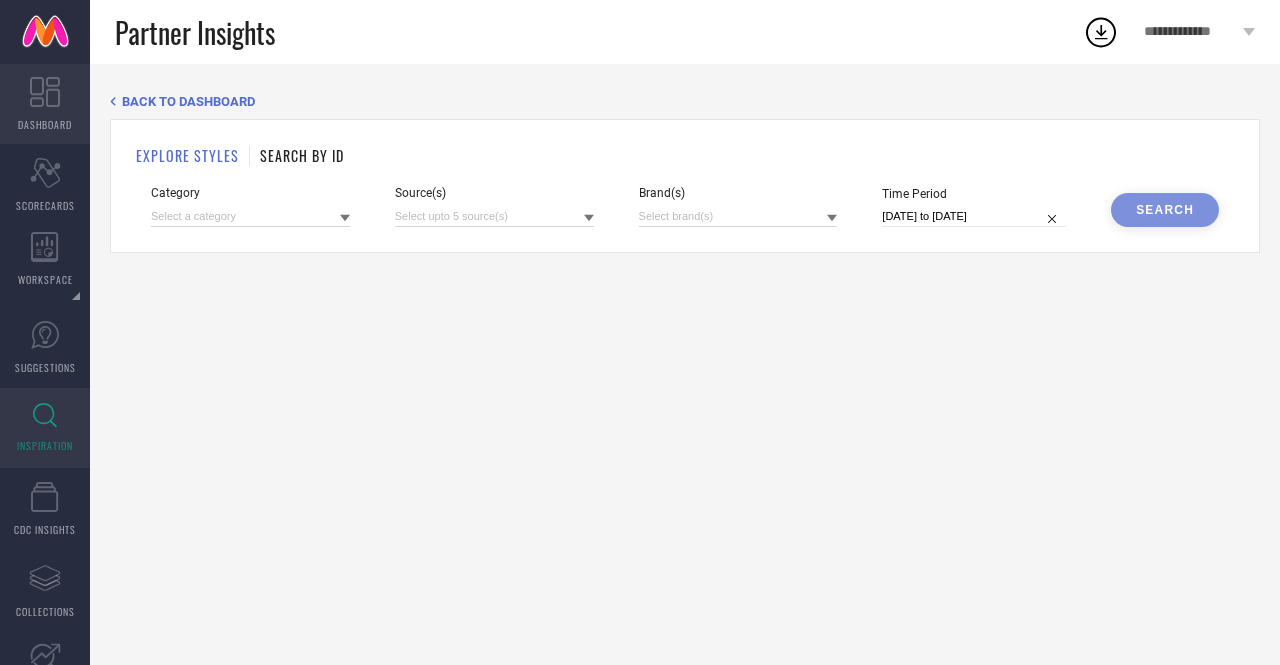 click 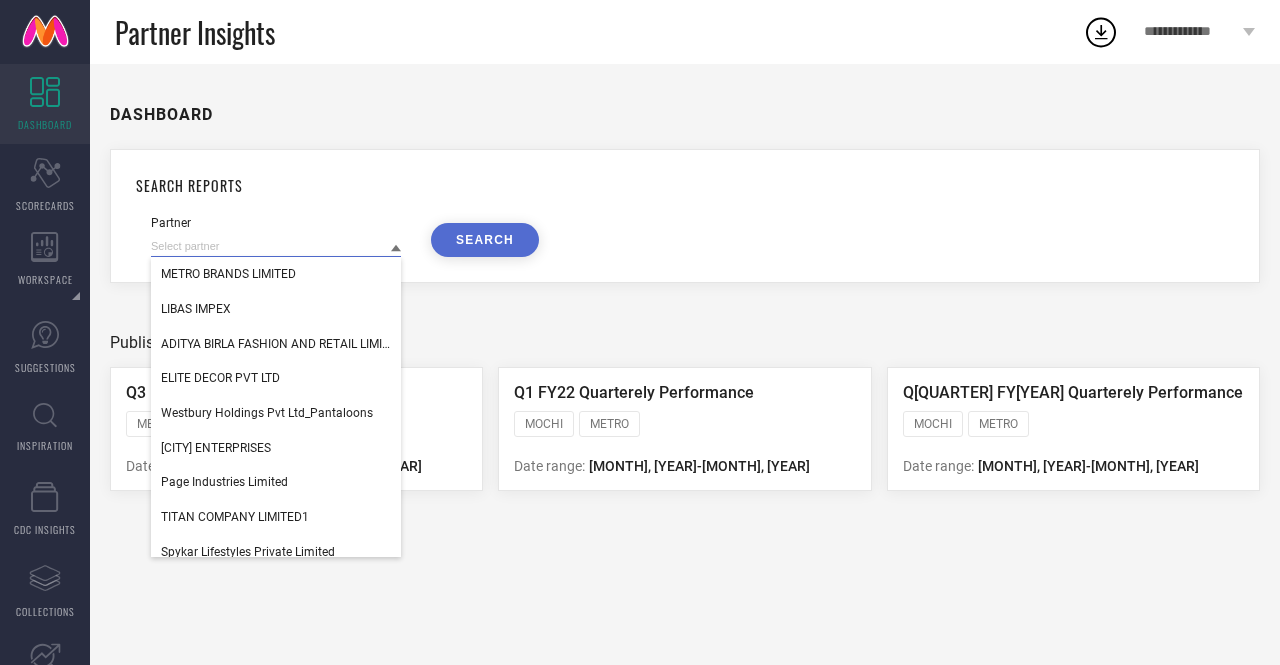 click at bounding box center (276, 246) 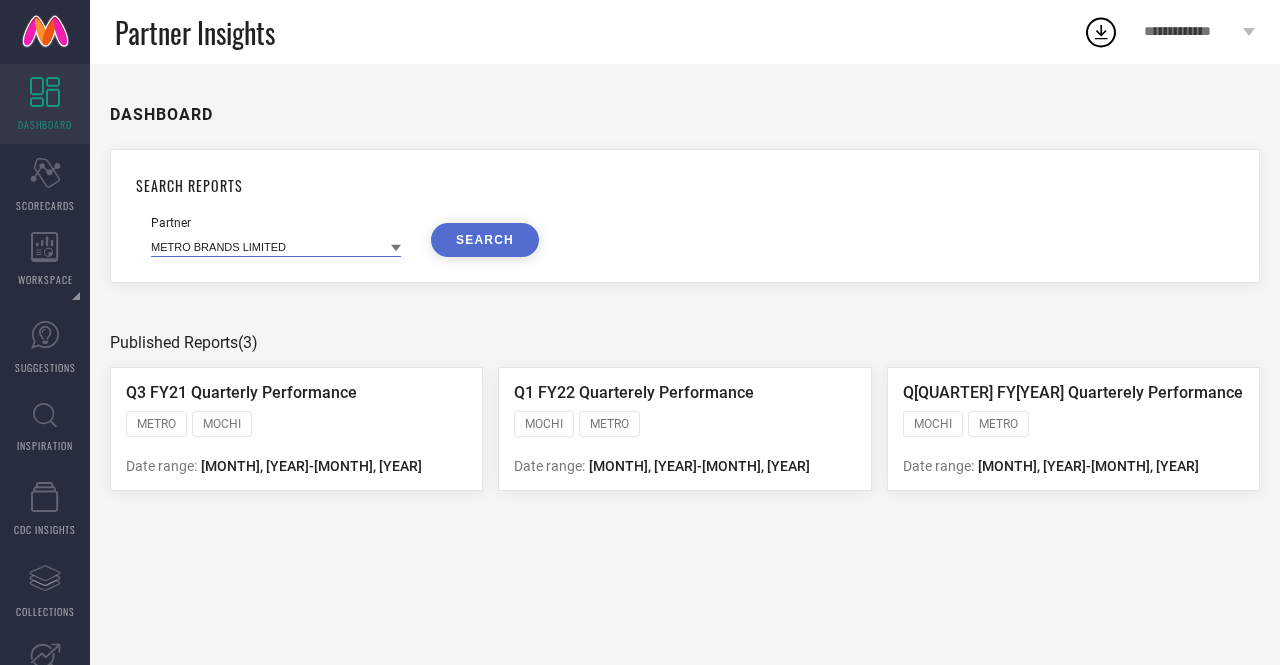 drag, startPoint x: 312, startPoint y: 251, endPoint x: 398, endPoint y: 247, distance: 86.09297 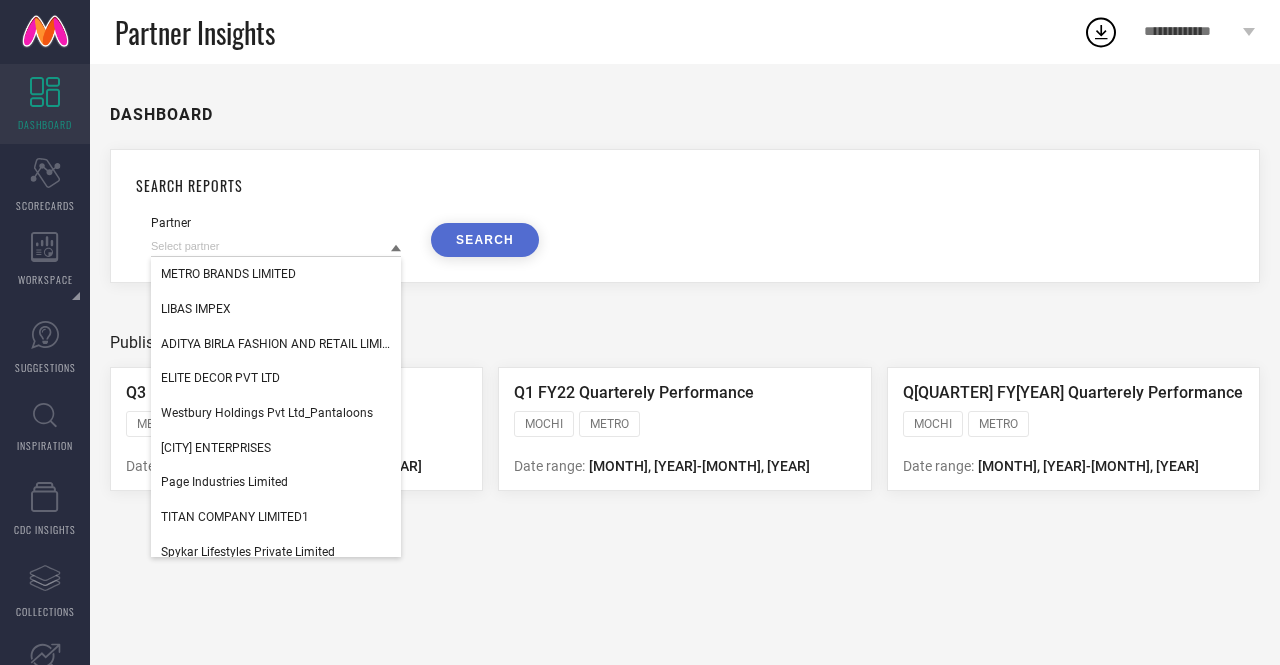 click 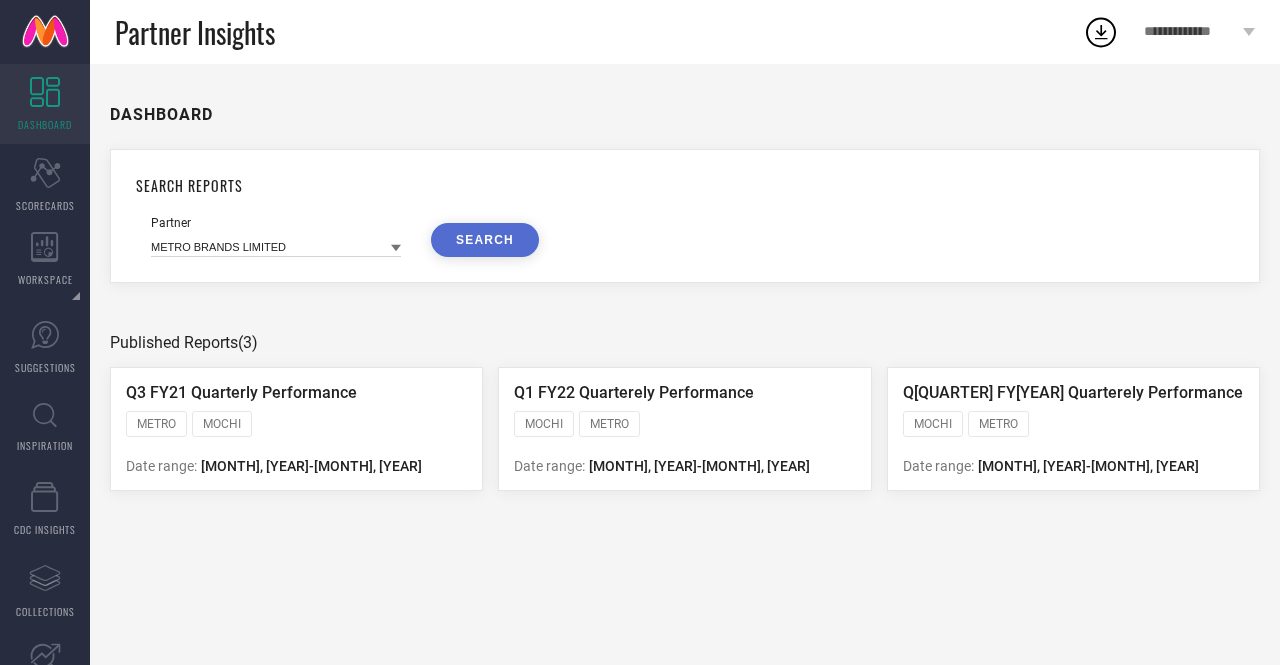 click 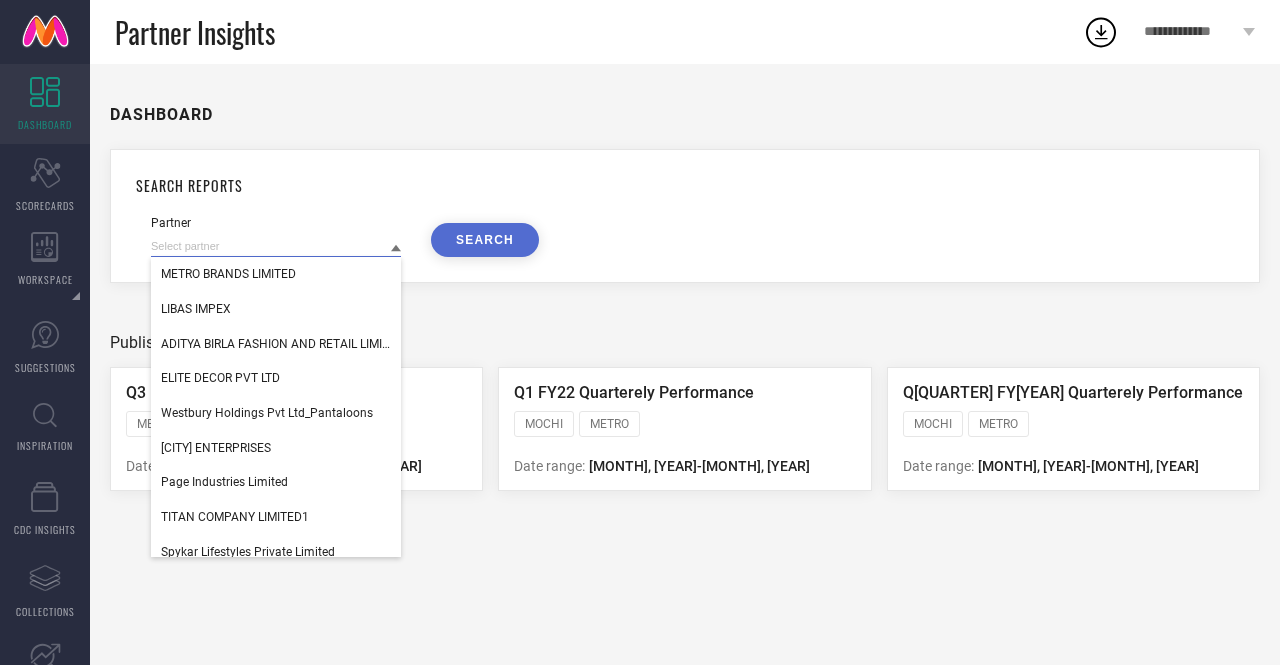 click at bounding box center (276, 246) 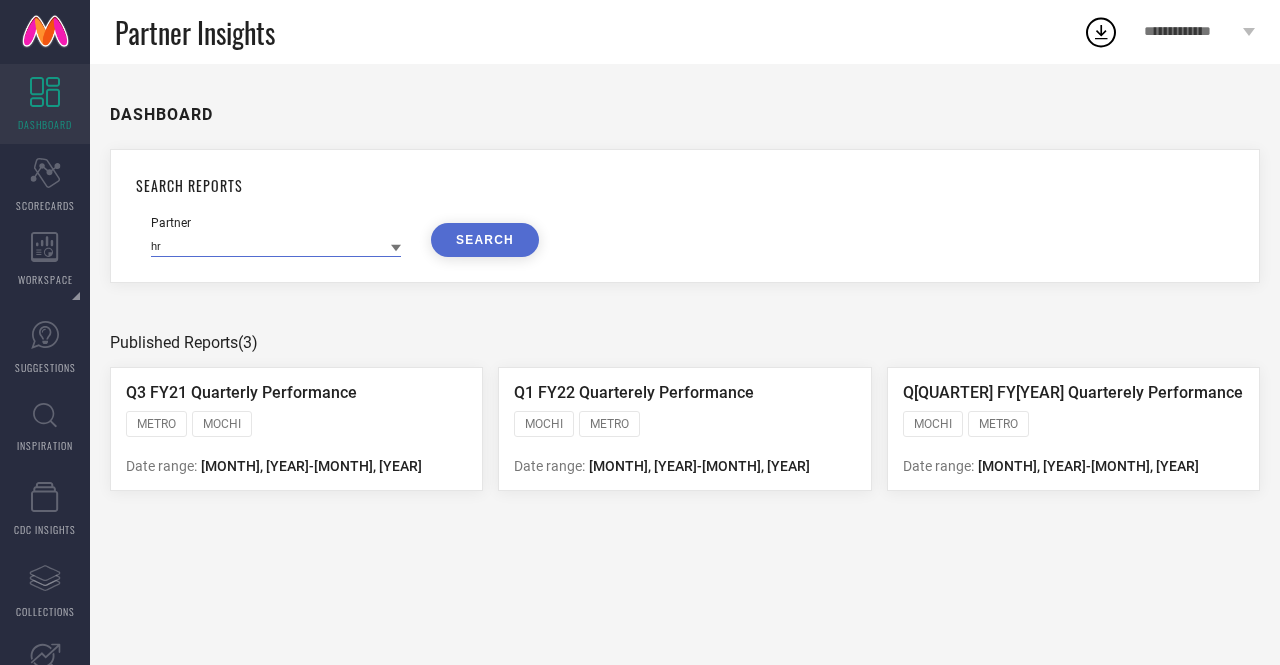 type on "h" 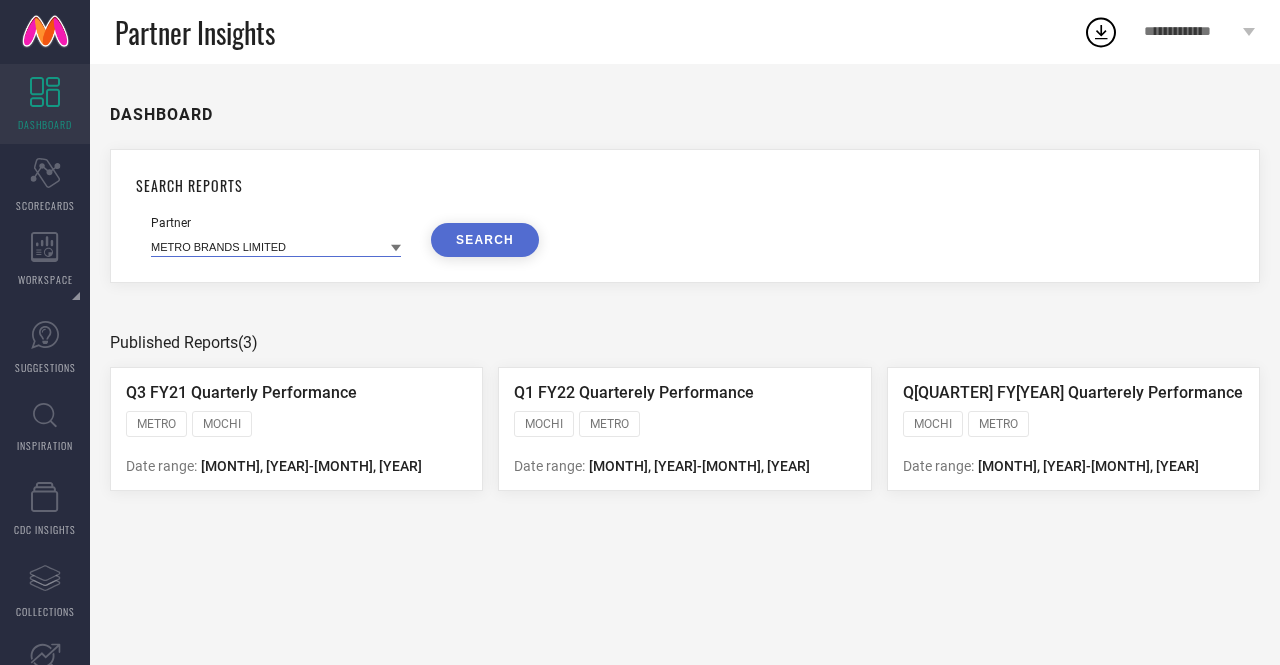 type on "J" 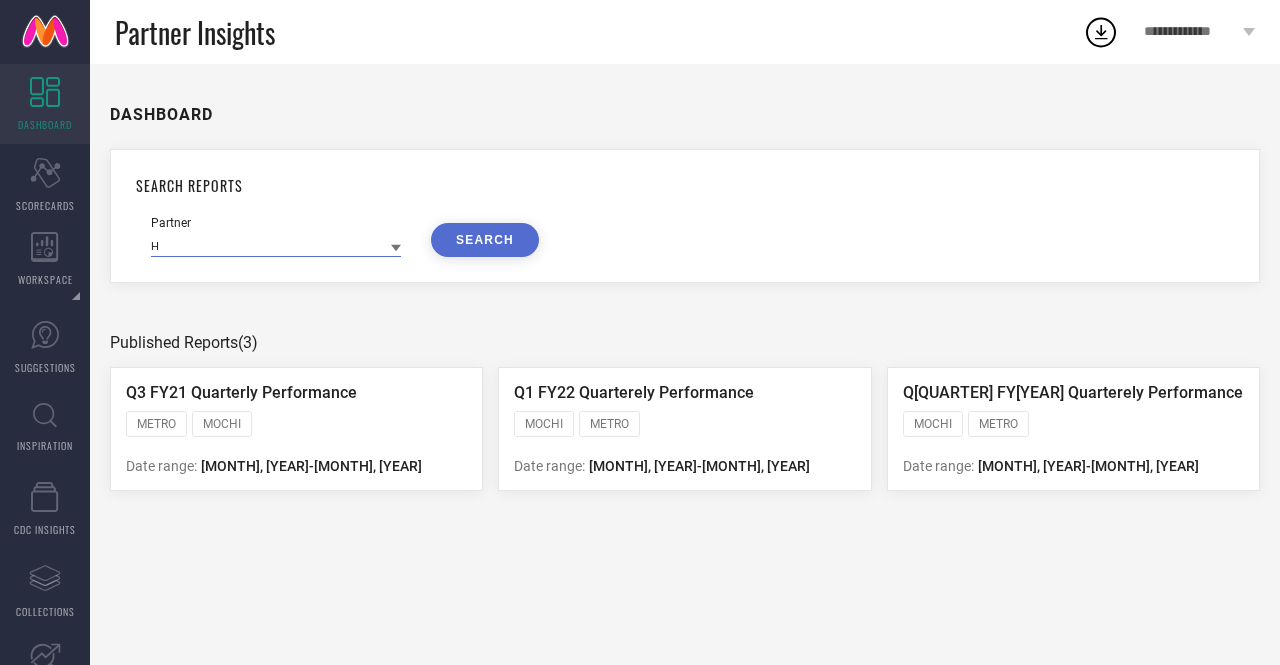 type on "H" 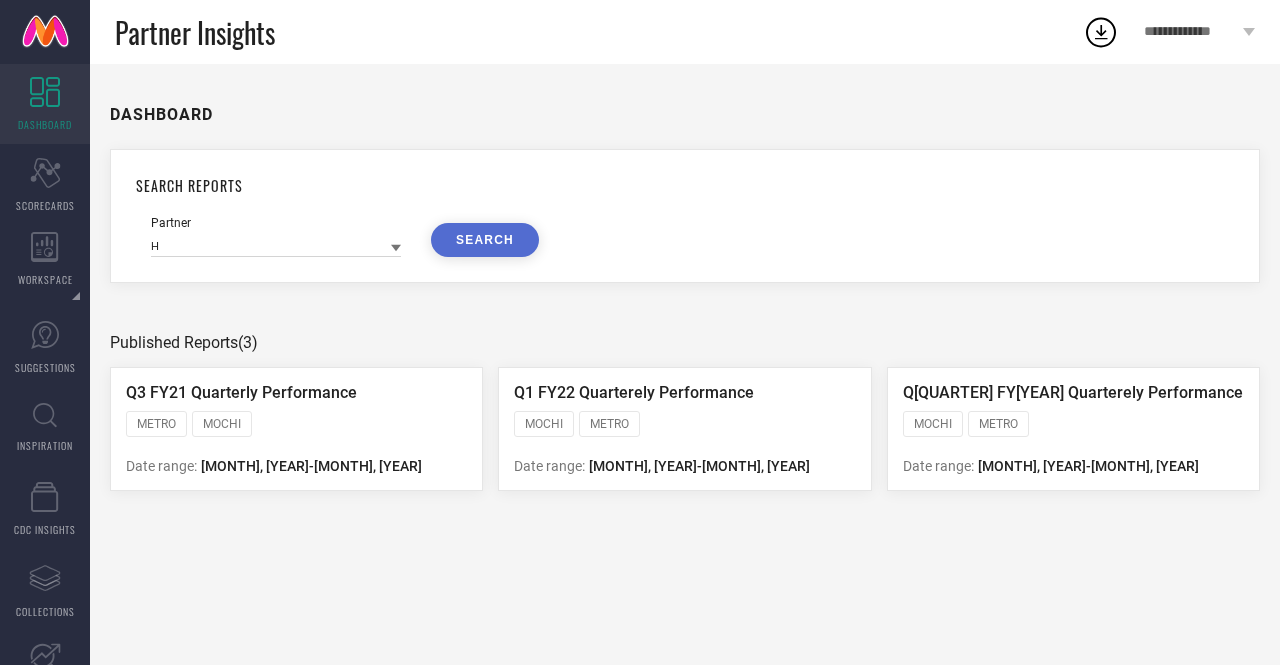 click 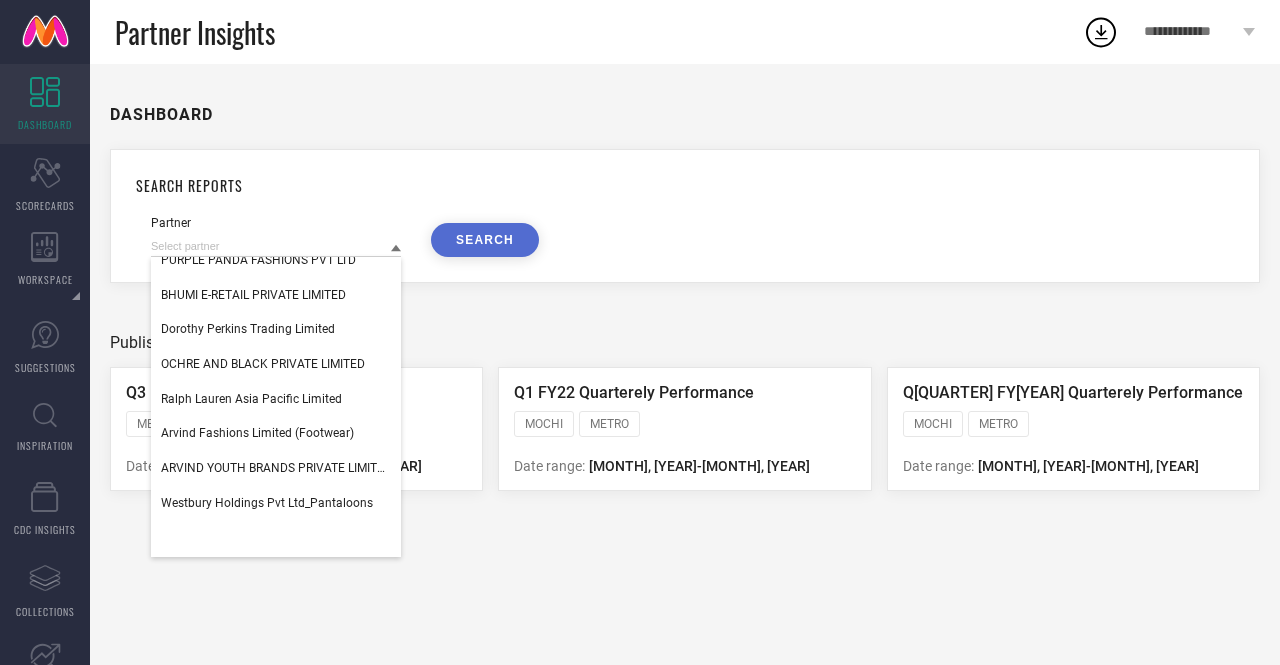 scroll, scrollTop: 601, scrollLeft: 0, axis: vertical 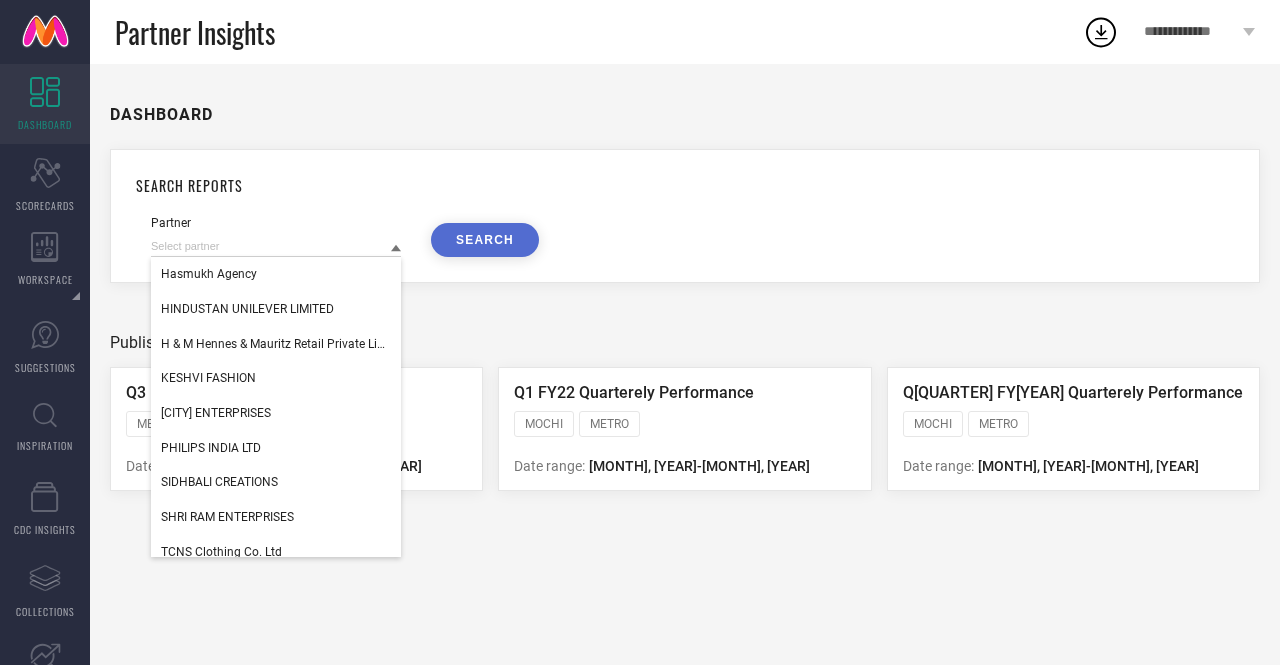click on "DASHBOARD" at bounding box center (685, 114) 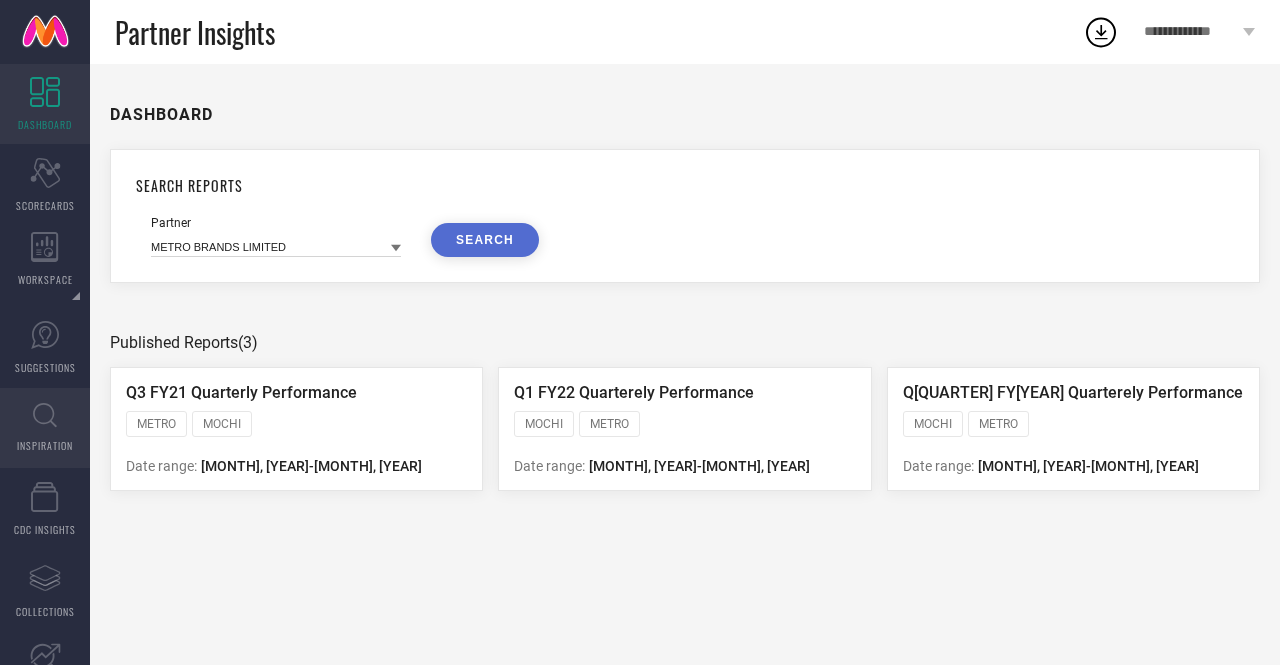 click 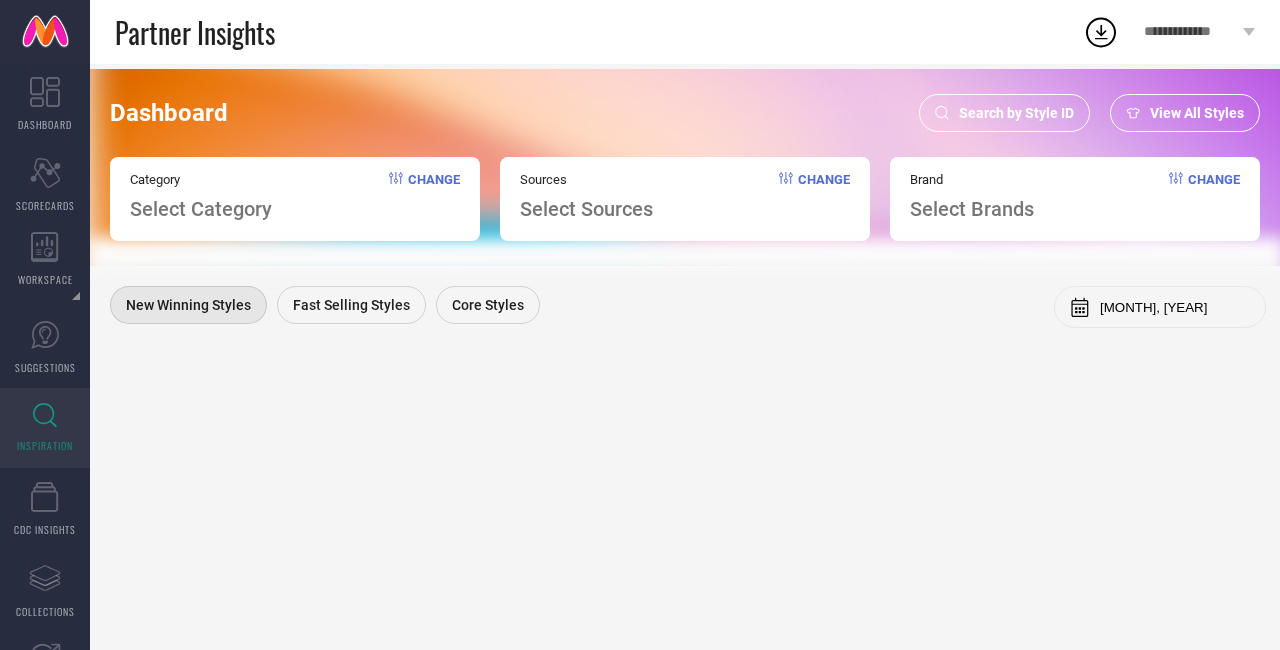 scroll, scrollTop: 0, scrollLeft: 0, axis: both 